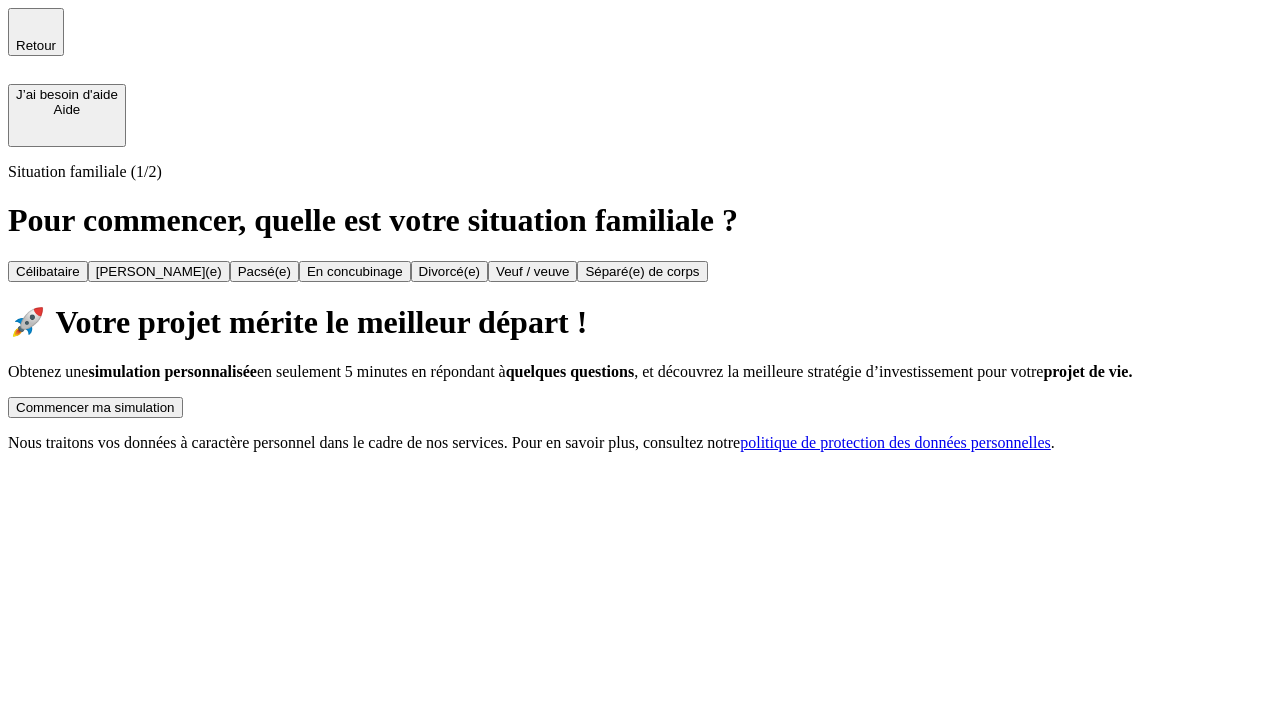 scroll, scrollTop: 0, scrollLeft: 0, axis: both 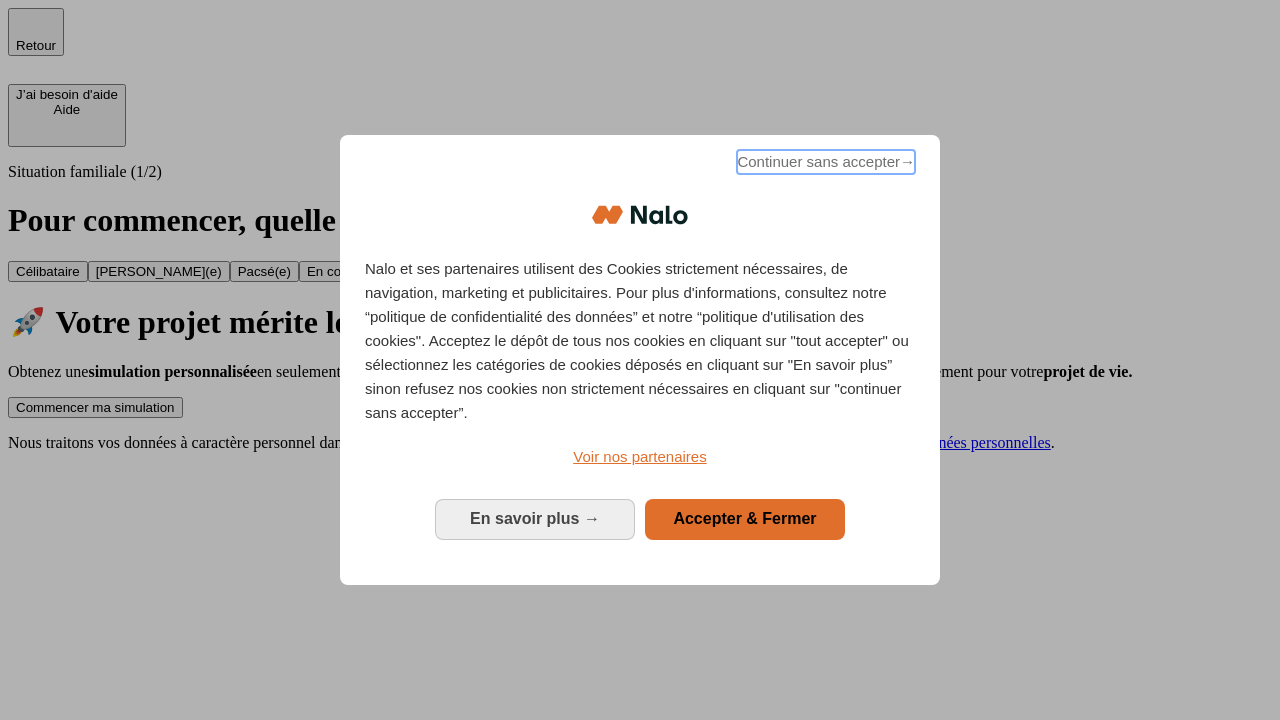 click on "Continuer sans accepter  →" at bounding box center [826, 162] 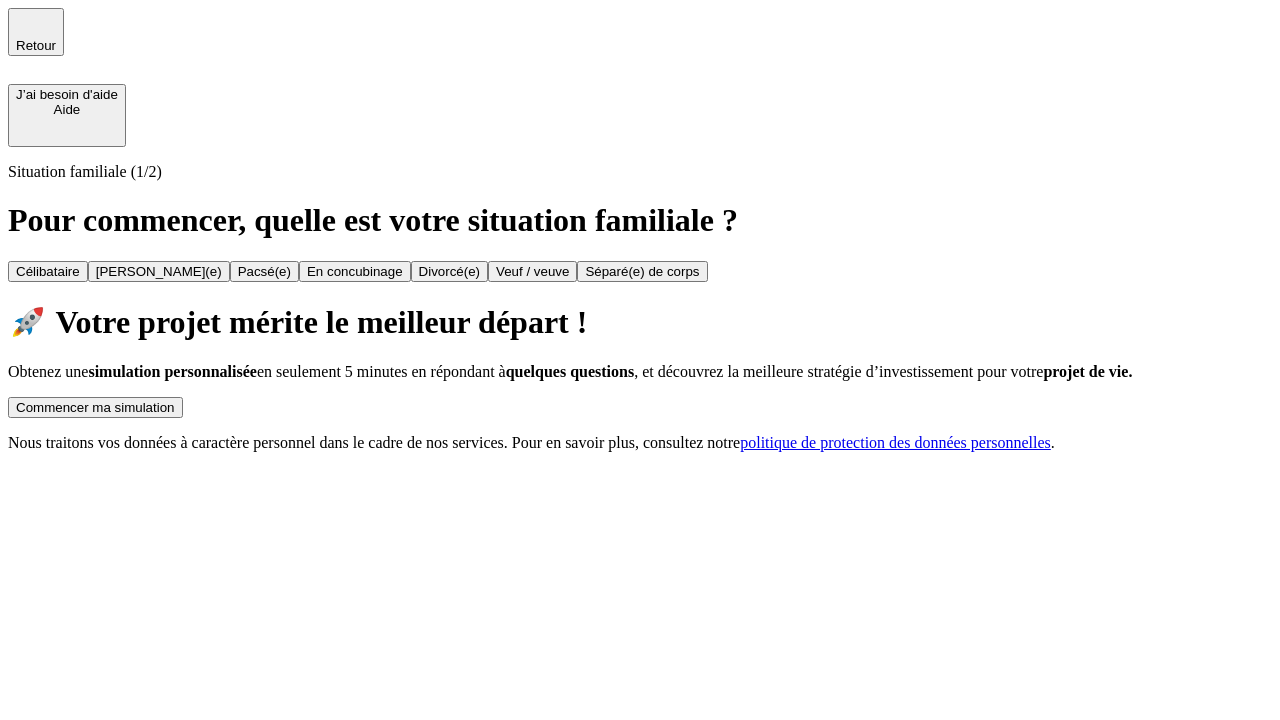 click on "Commencer ma simulation" at bounding box center [95, 407] 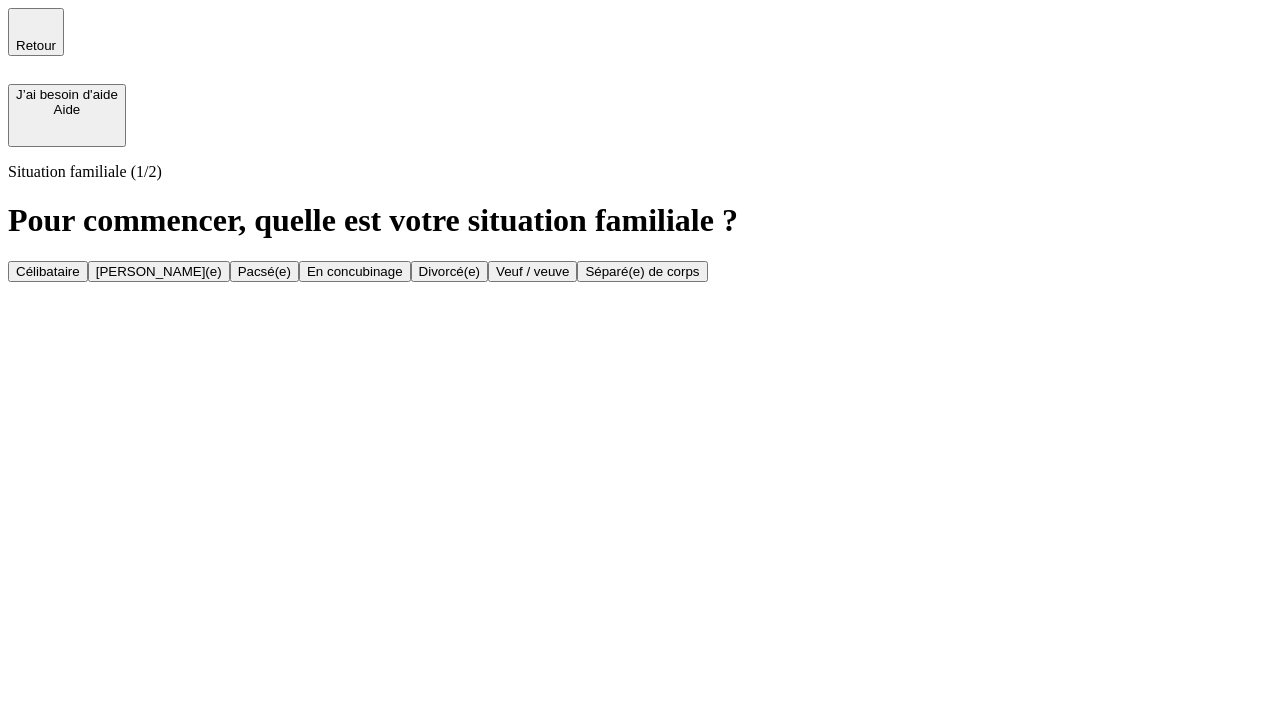 click on "Veuf / veuve" at bounding box center [532, 271] 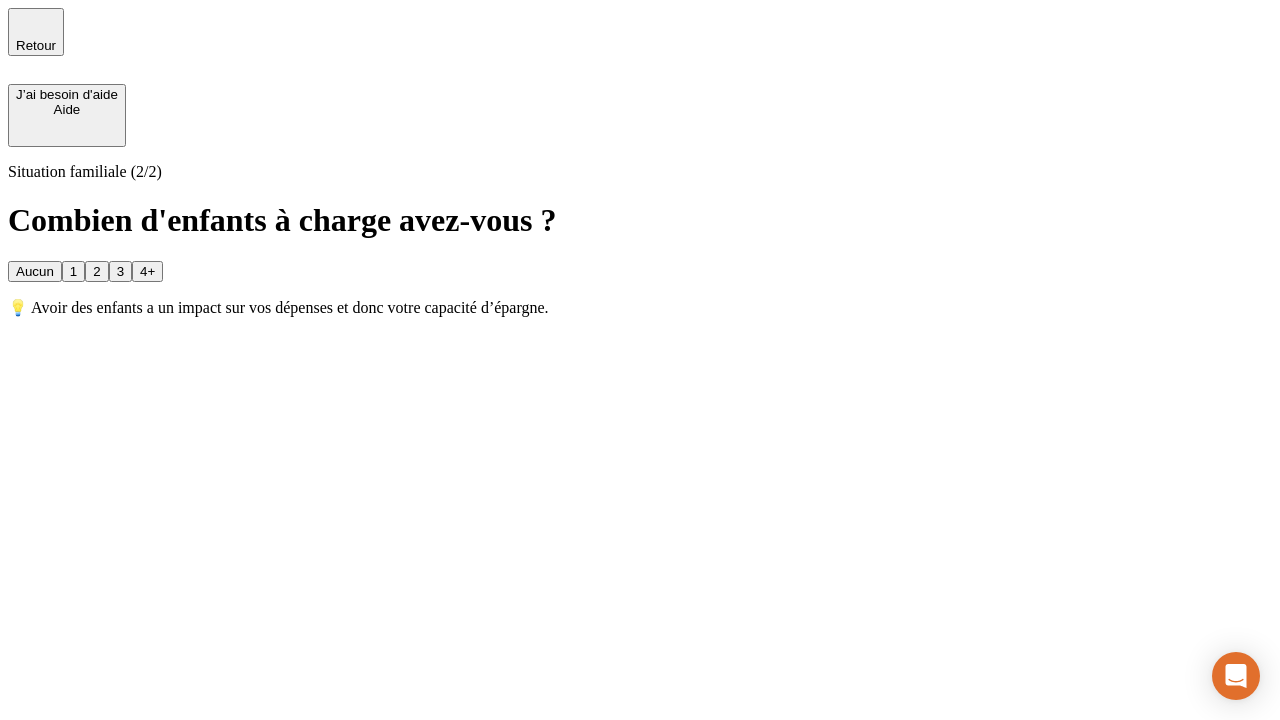 click on "1" at bounding box center (73, 271) 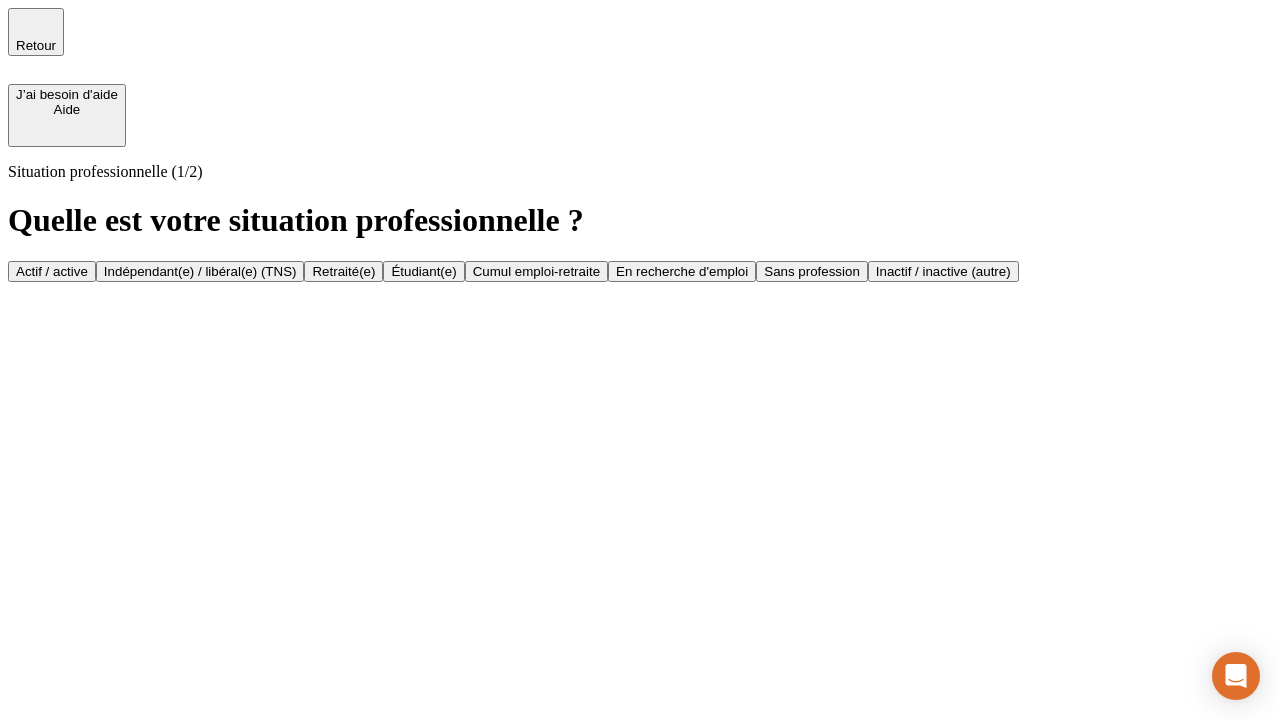 click on "Retraité(e)" at bounding box center (343, 271) 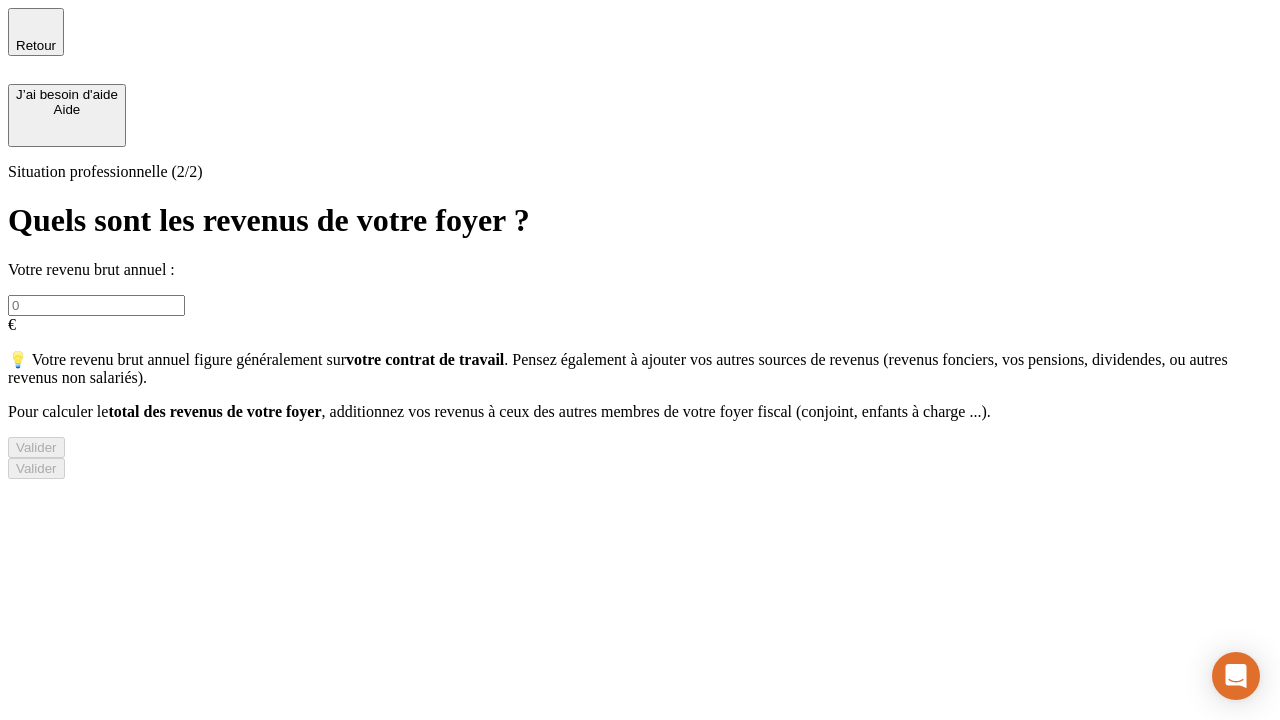 click at bounding box center [96, 305] 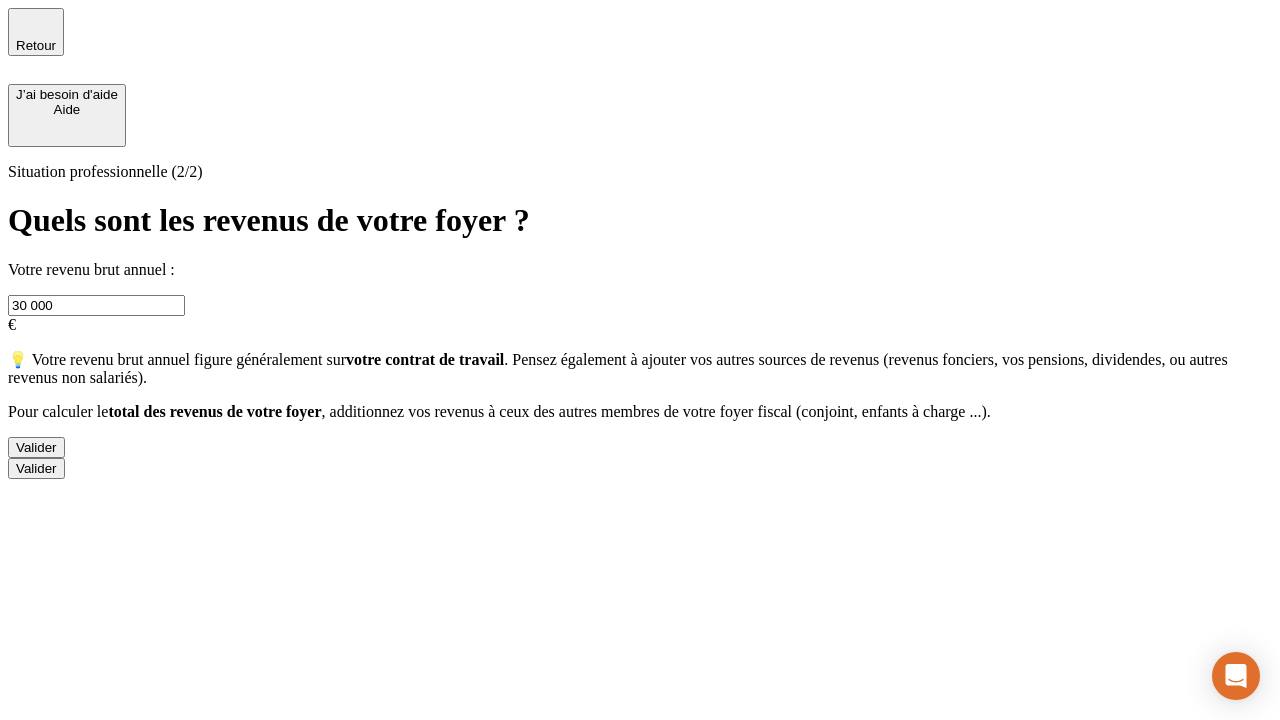 type on "30 000" 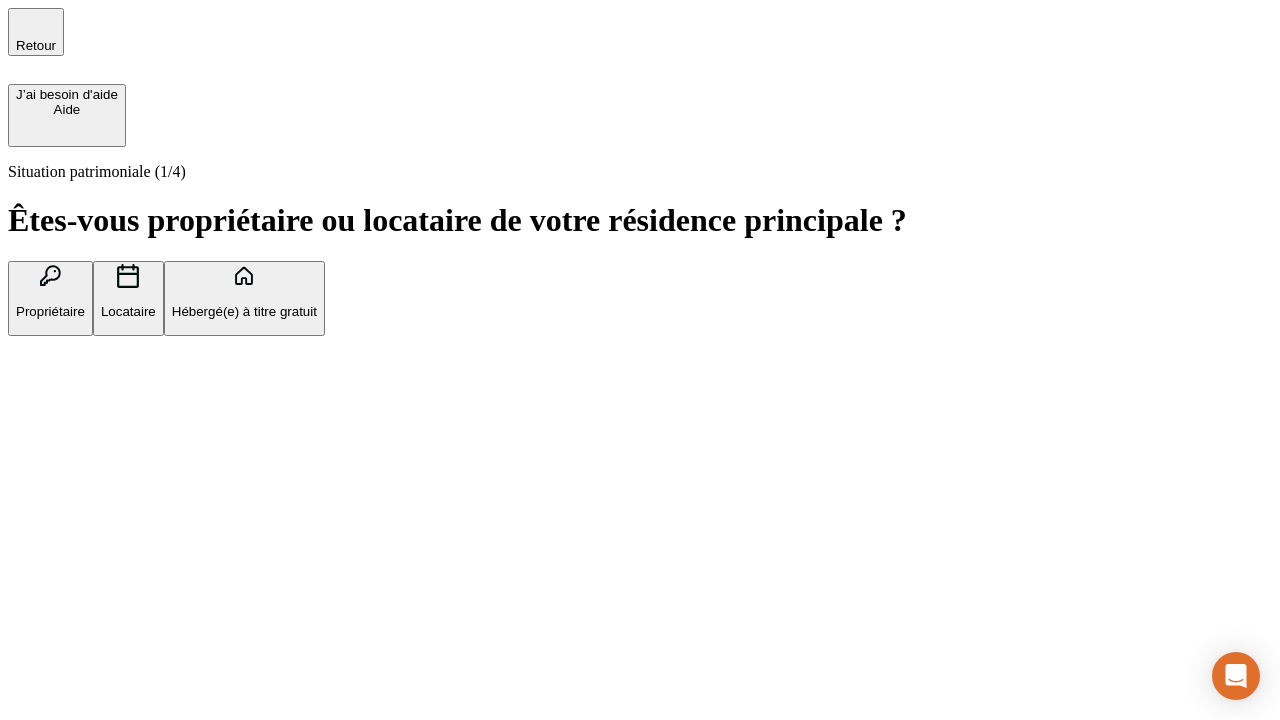 click on "Locataire" at bounding box center (128, 311) 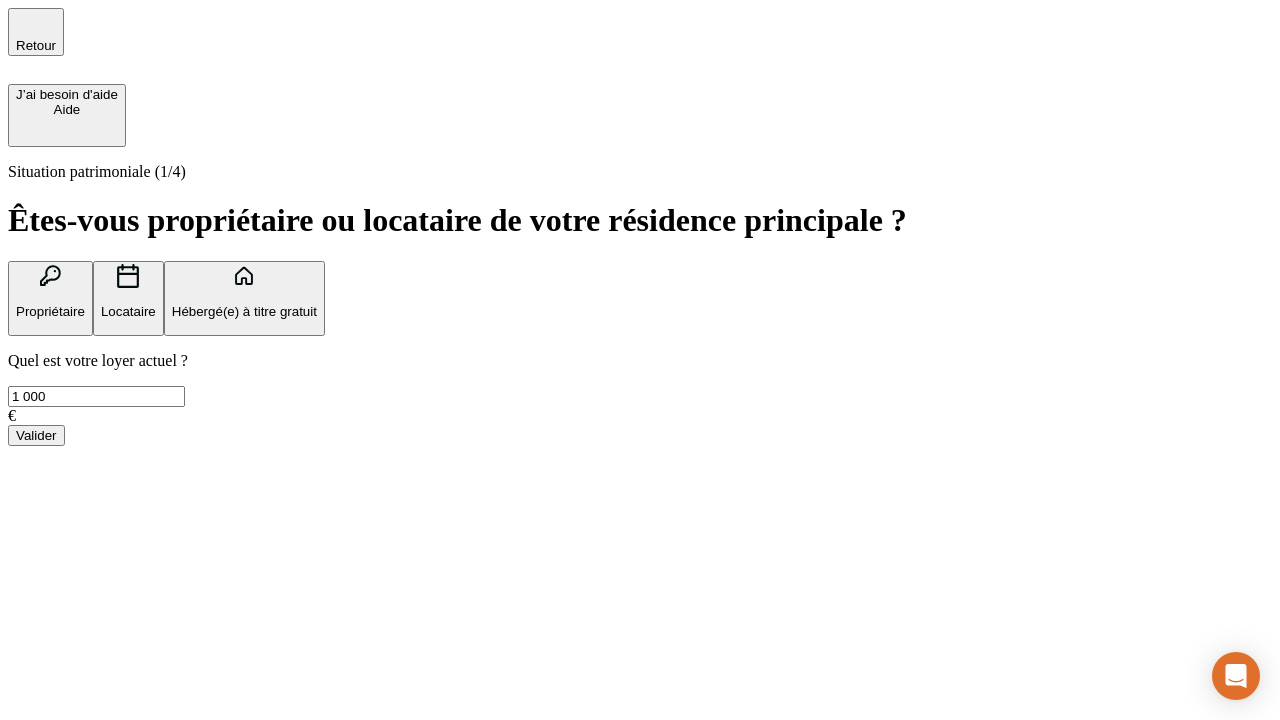 type on "1 000" 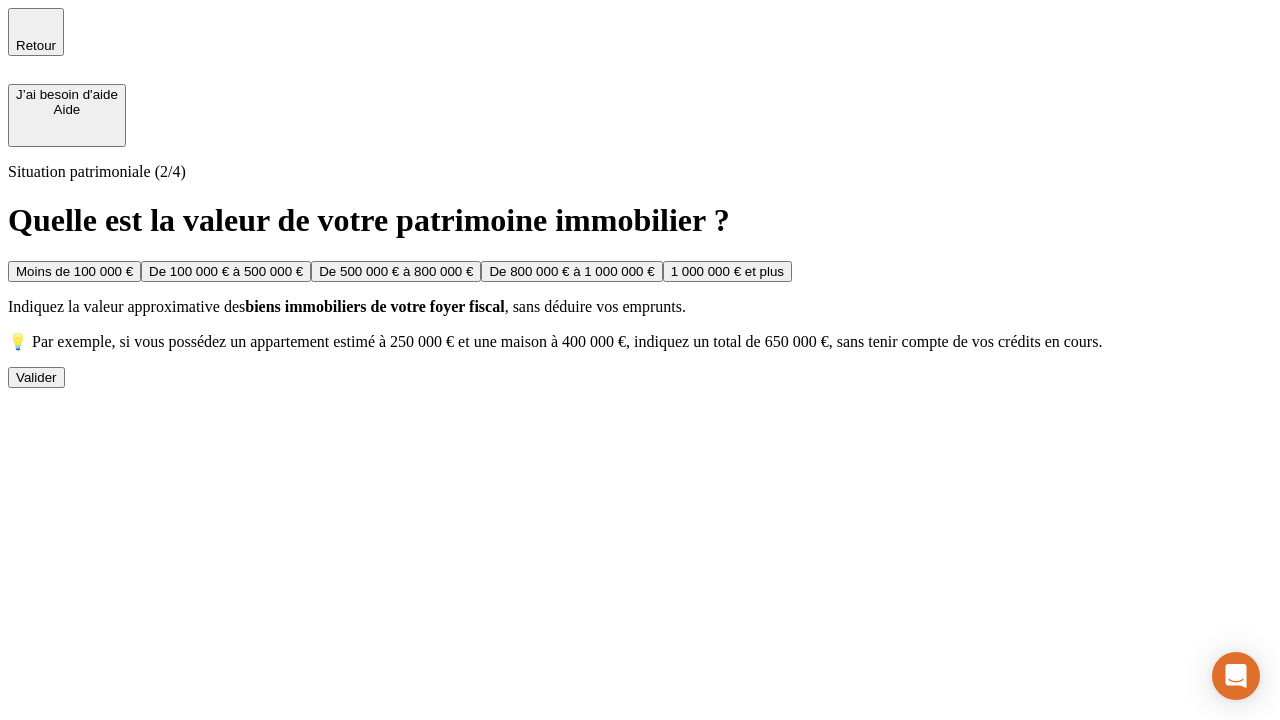 click on "Moins de 100 000 €" at bounding box center [74, 271] 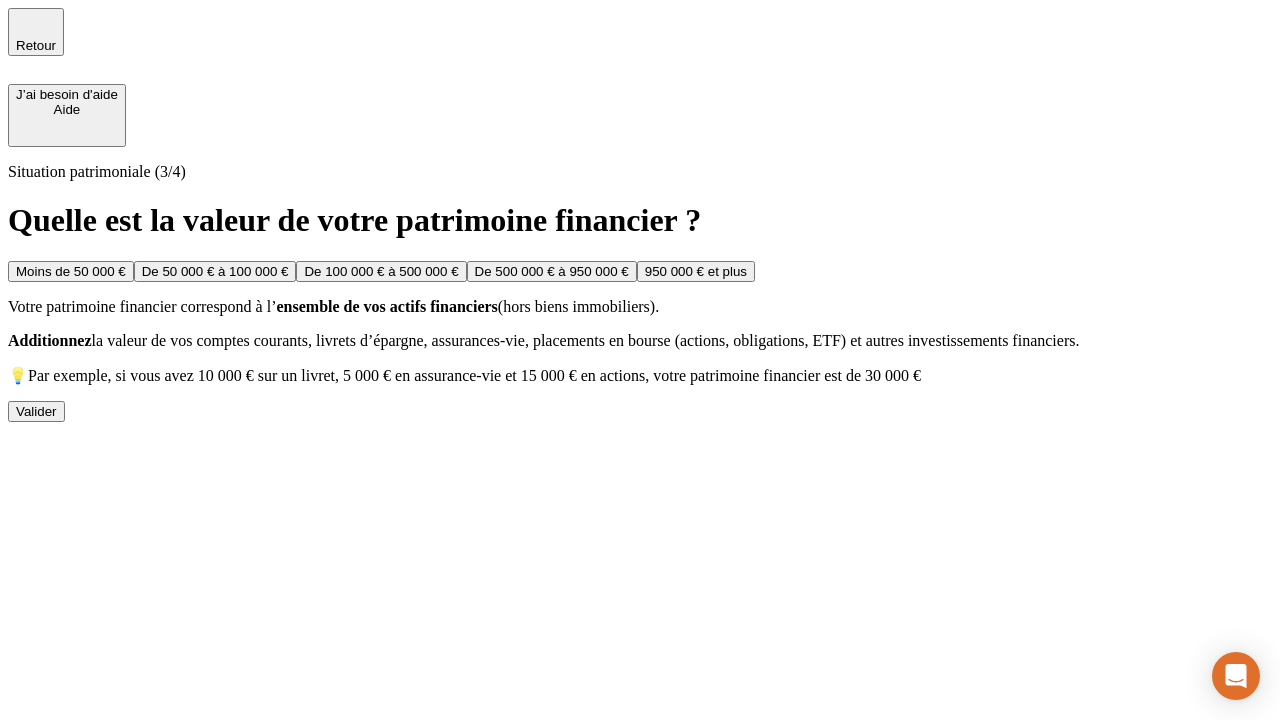 click on "Moins de 50 000 €" at bounding box center [71, 271] 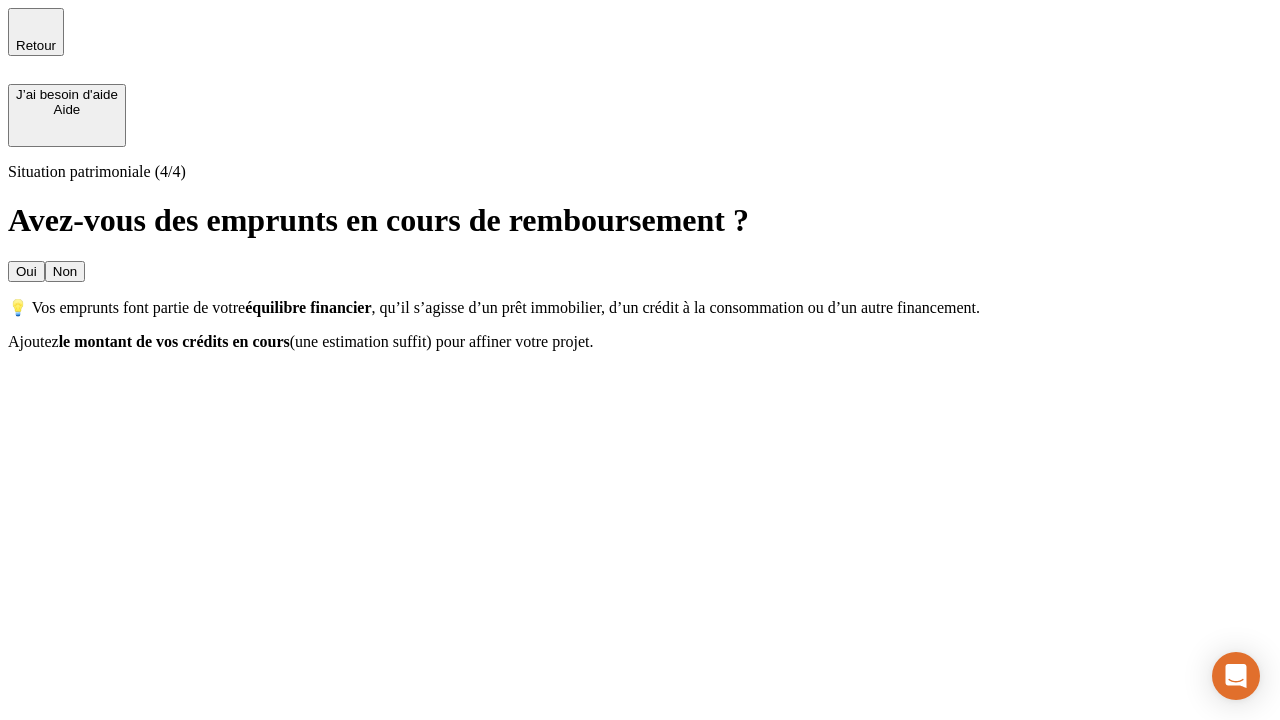 click on "Non" at bounding box center (65, 271) 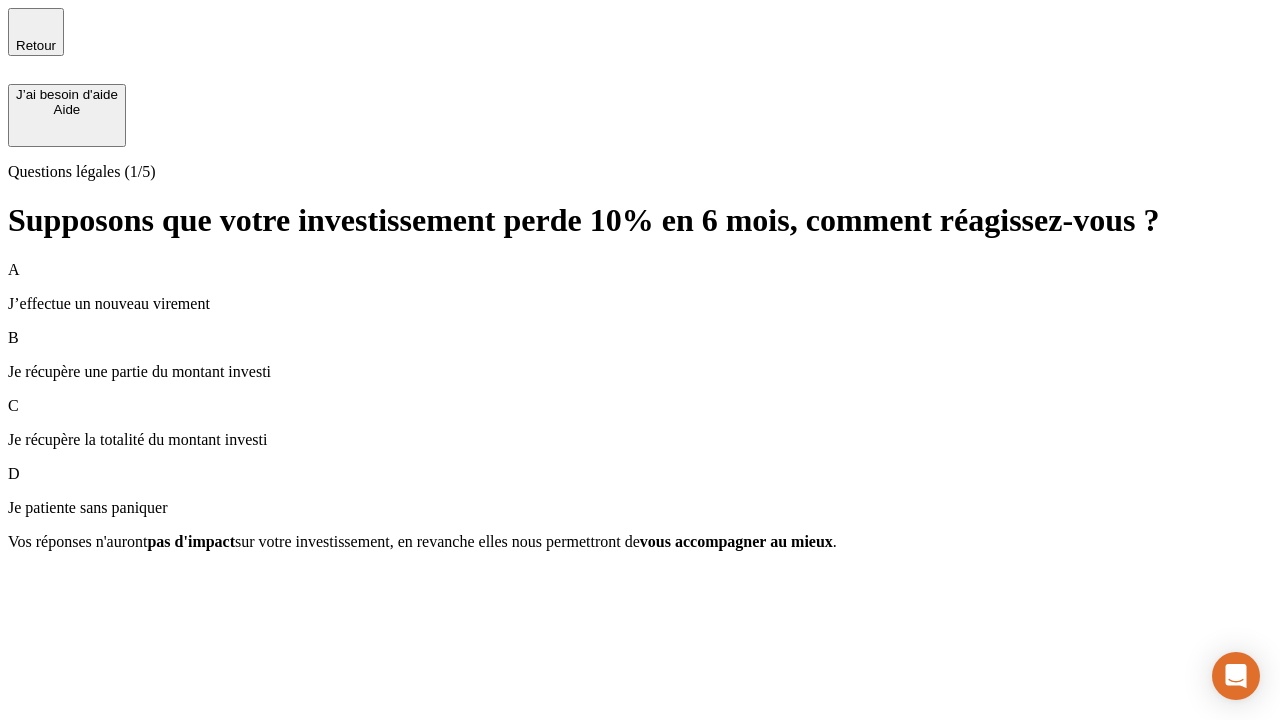 click on "Je récupère une partie du montant investi" at bounding box center [640, 372] 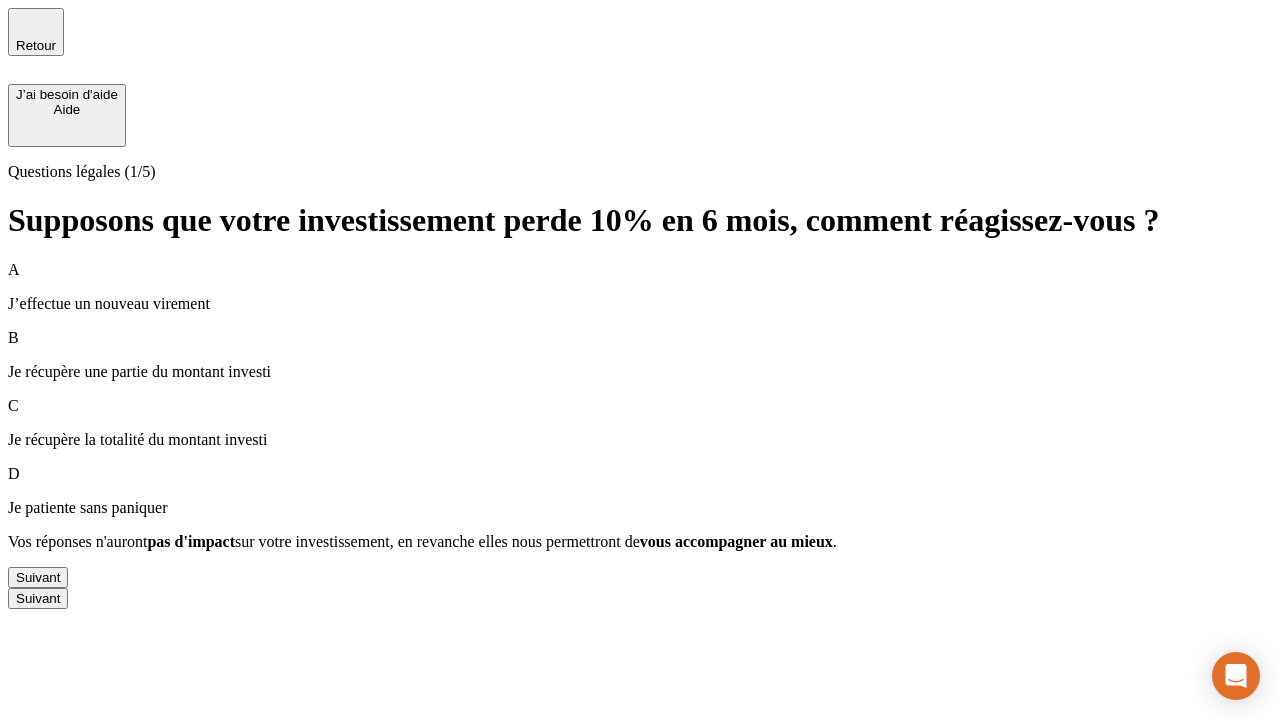click on "Suivant" at bounding box center (38, 577) 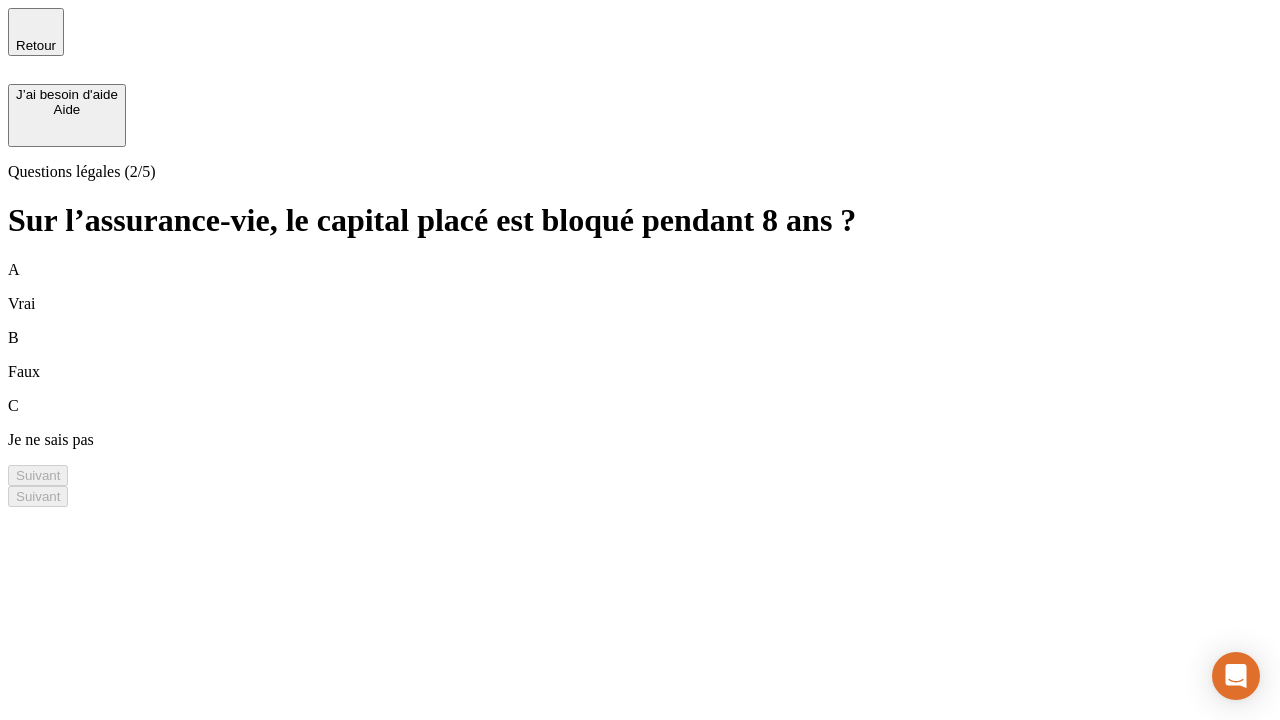 click on "B Faux" at bounding box center (640, 355) 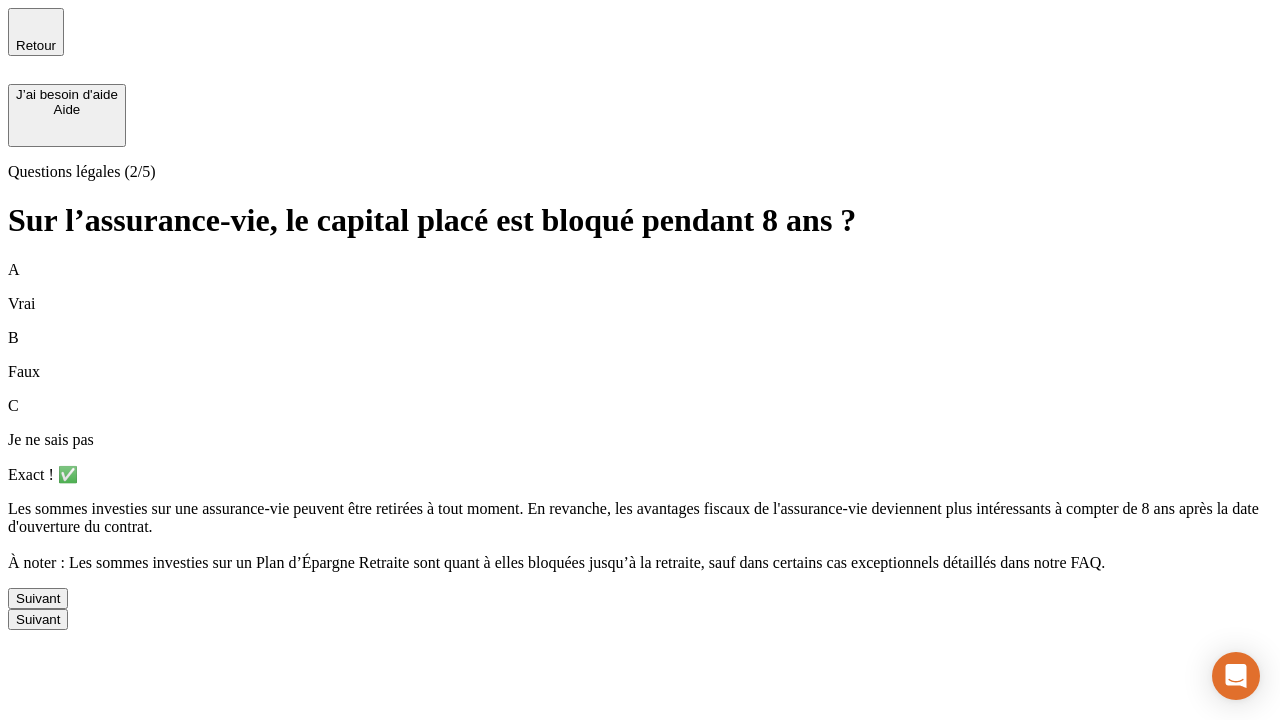click on "Suivant" at bounding box center [38, 598] 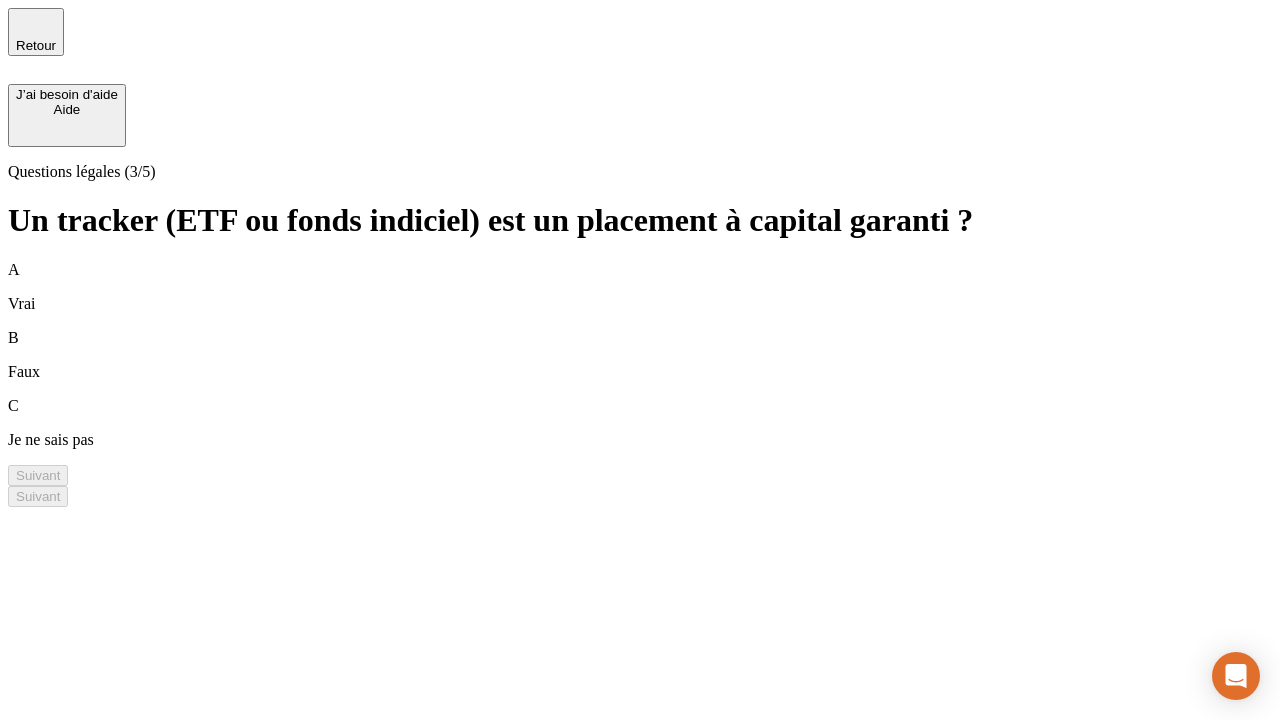 click on "B Faux" at bounding box center [640, 355] 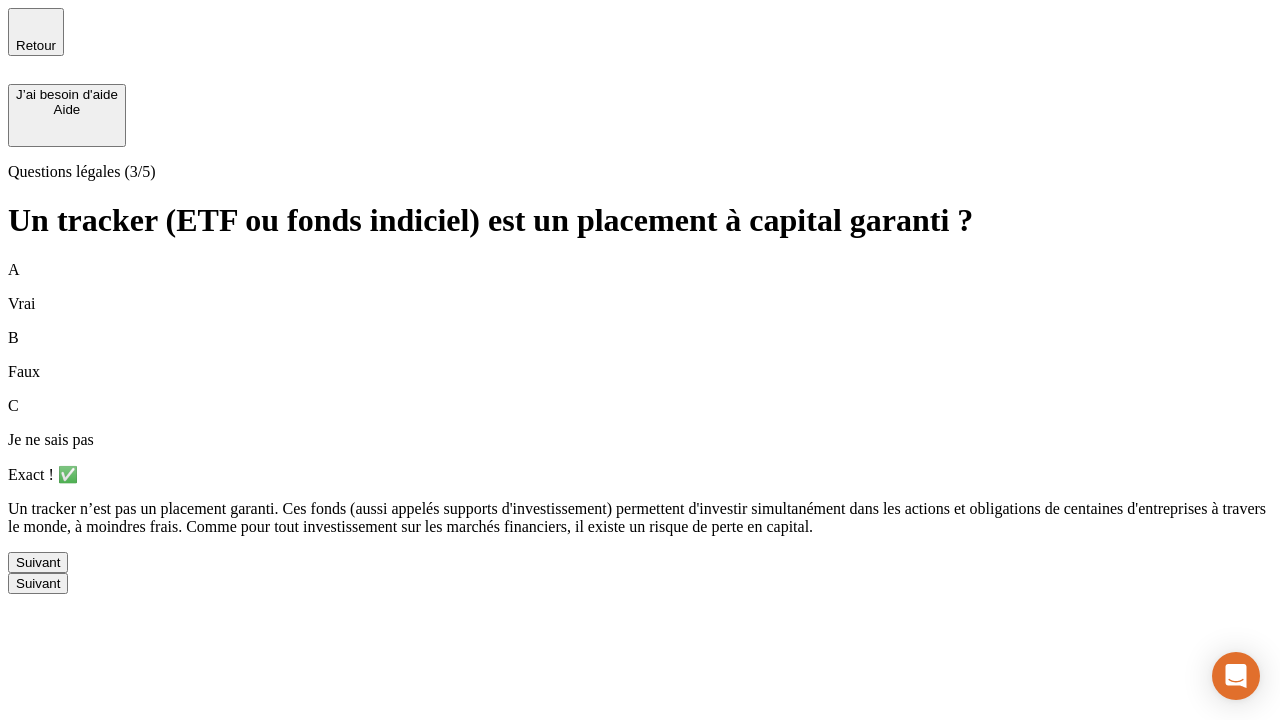 click on "Suivant" at bounding box center (38, 562) 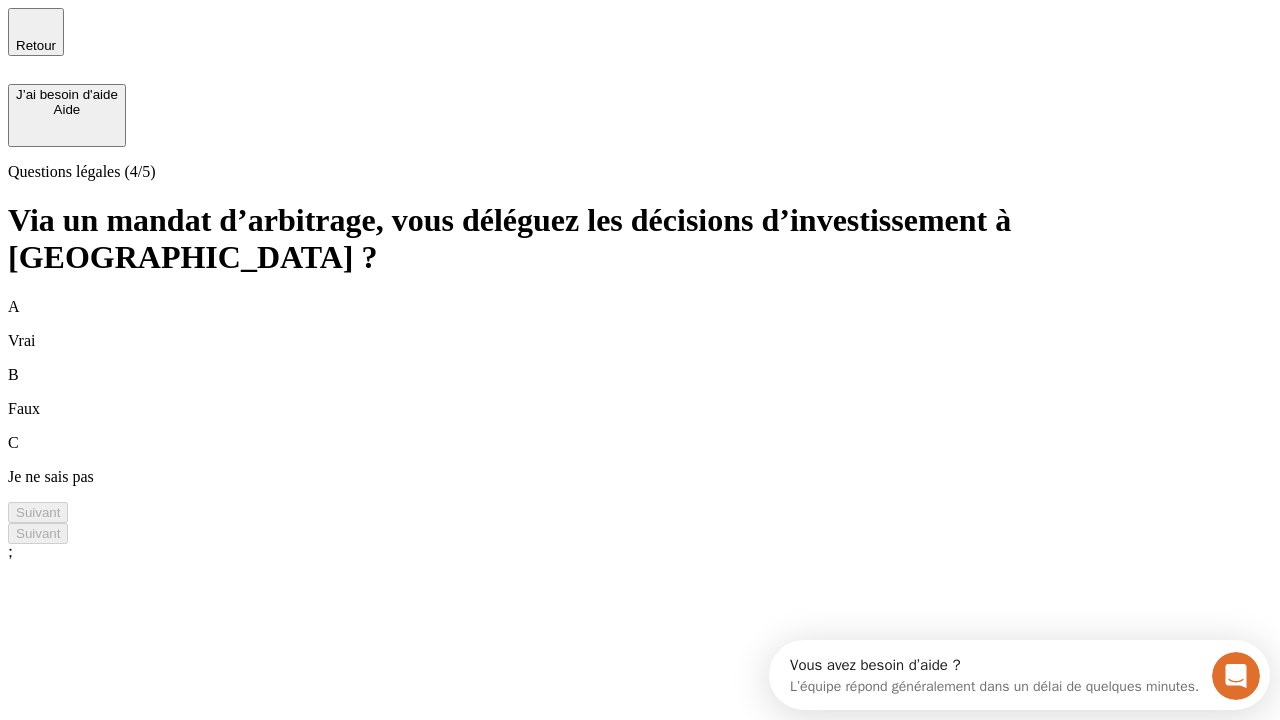 scroll, scrollTop: 0, scrollLeft: 0, axis: both 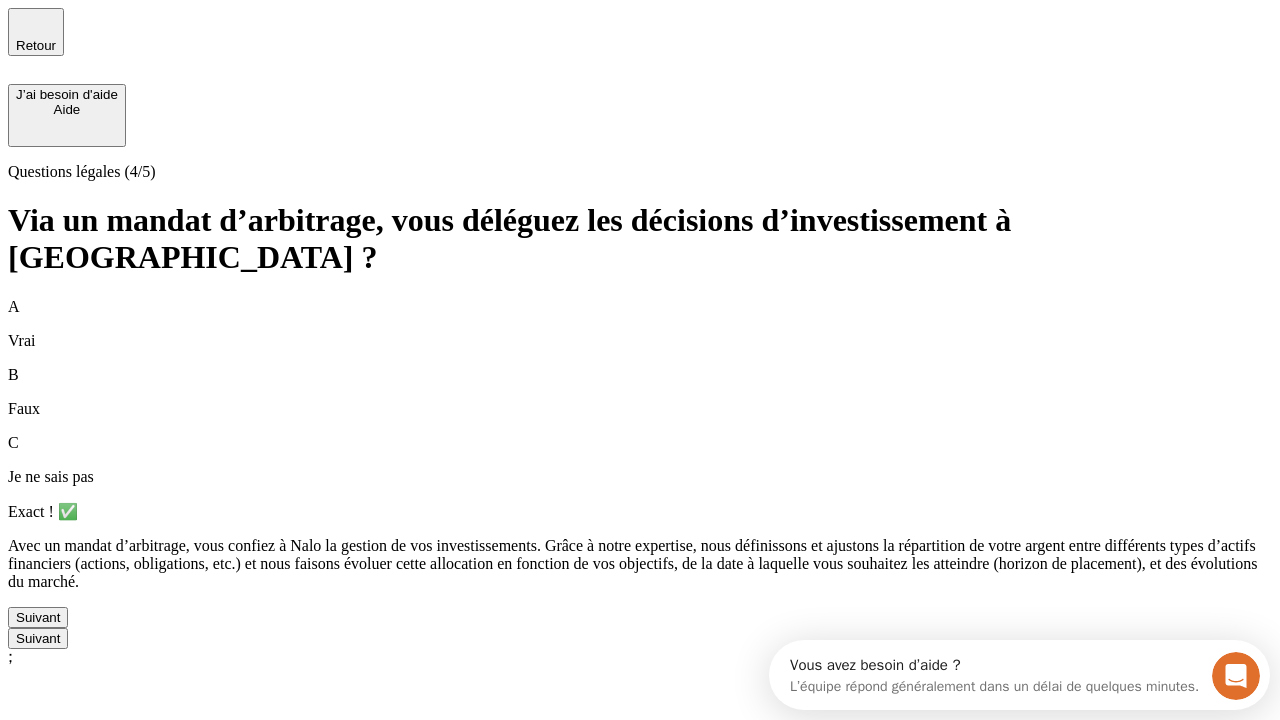 click on "Suivant" at bounding box center [38, 617] 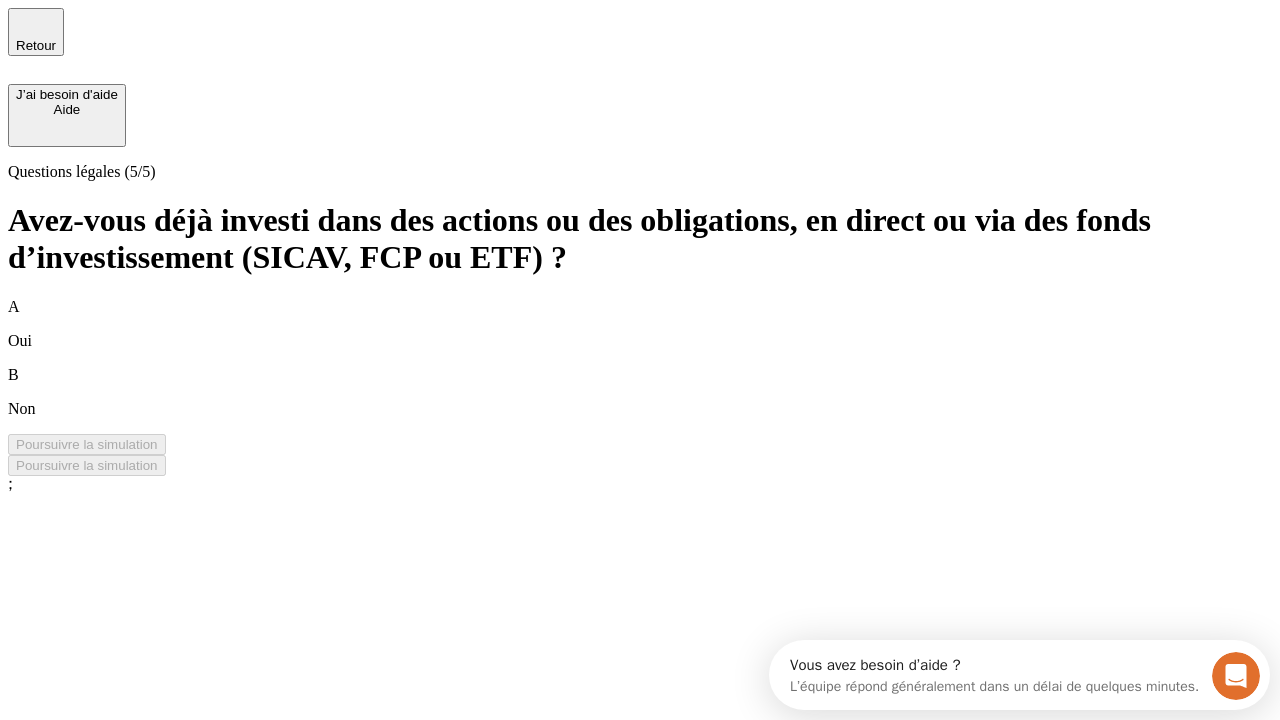 click on "A Oui" at bounding box center [640, 324] 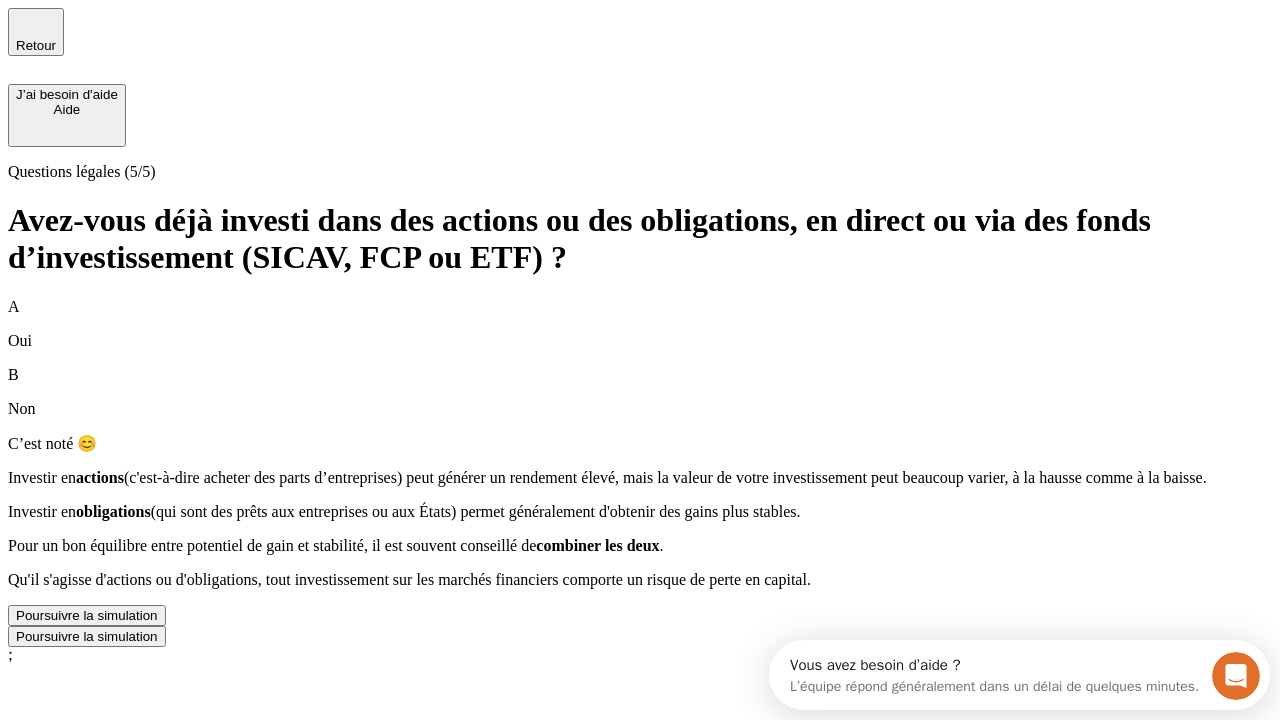 click on "Poursuivre la simulation" at bounding box center [87, 615] 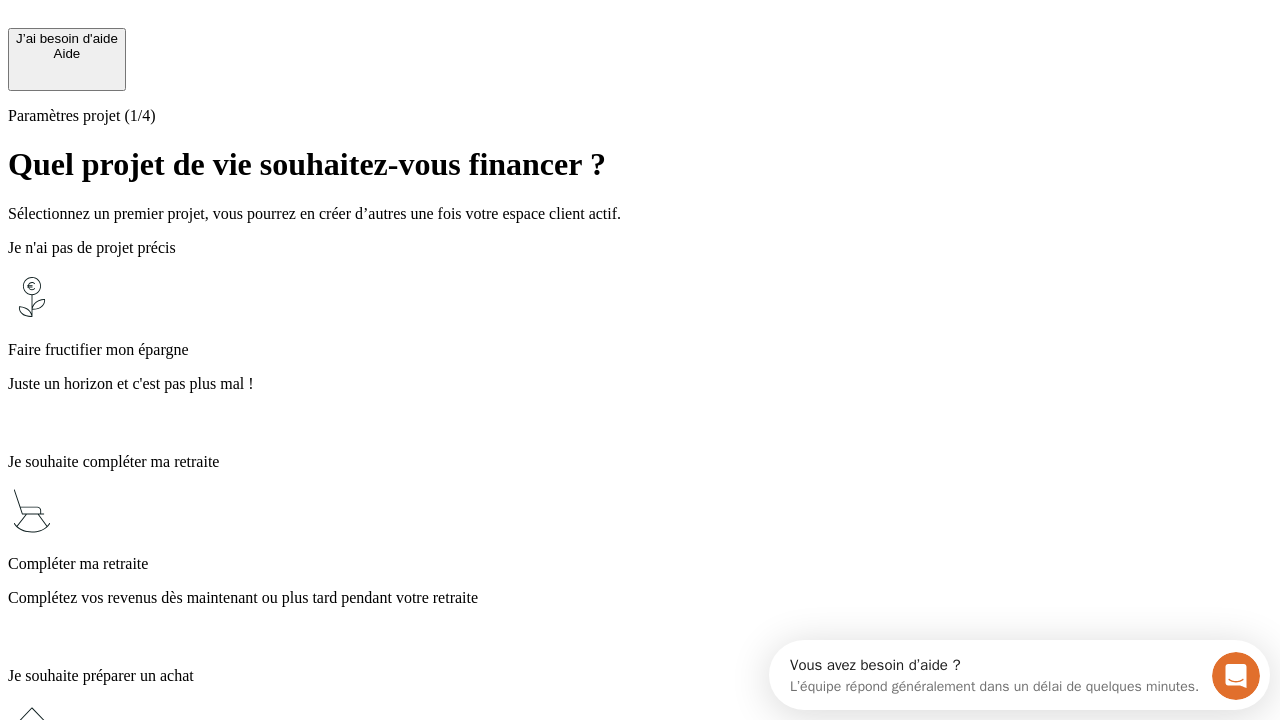 click on "Profitez des avantages fiscaux de l’assurance-vie" at bounding box center [640, 1354] 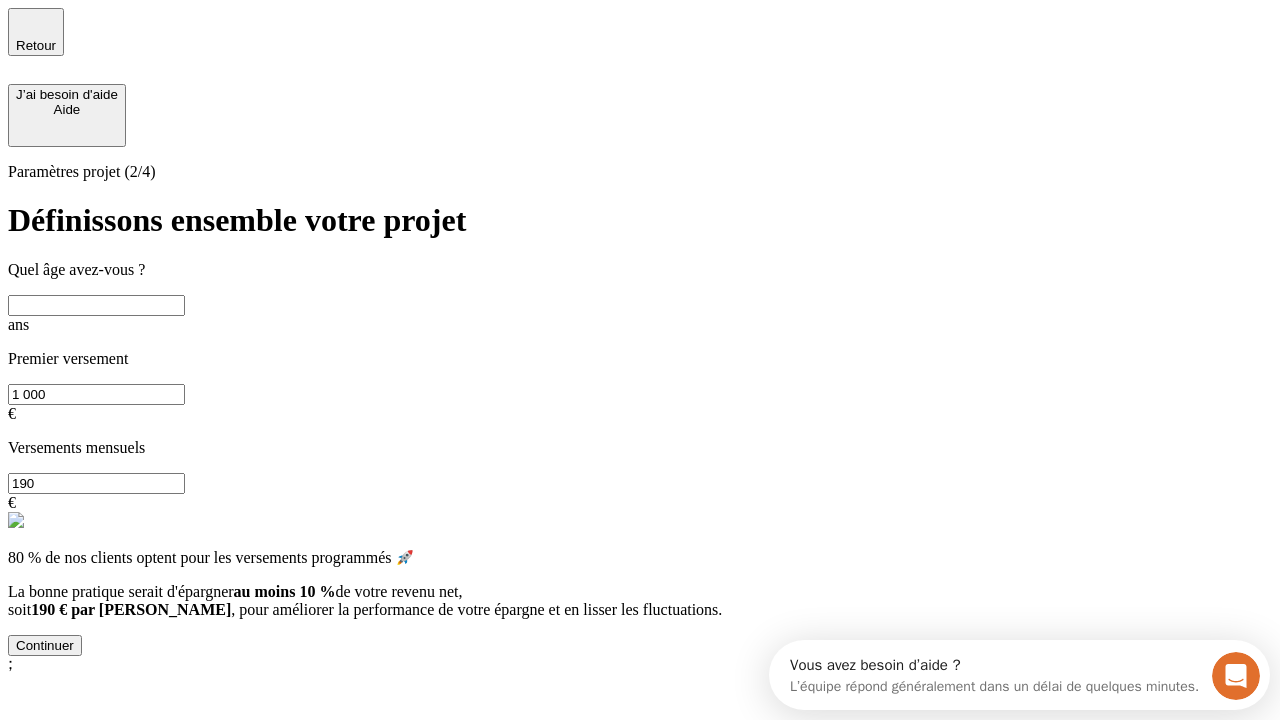 click at bounding box center [96, 305] 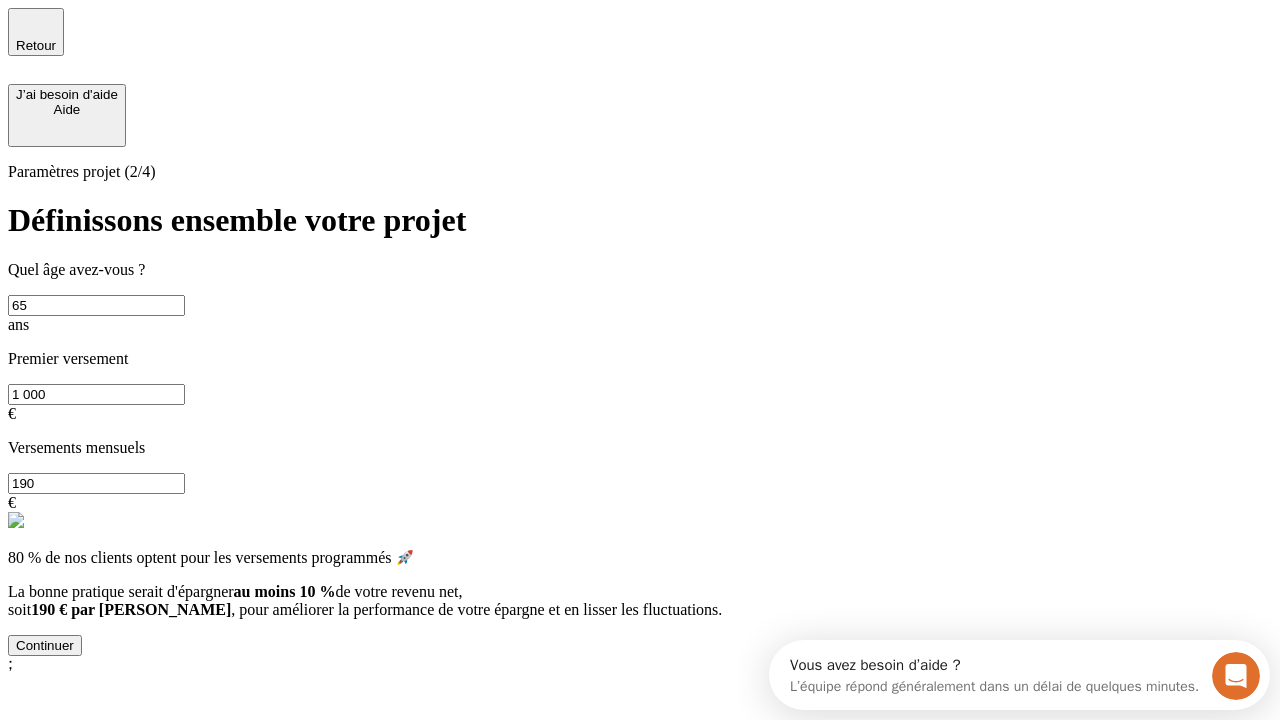type on "65" 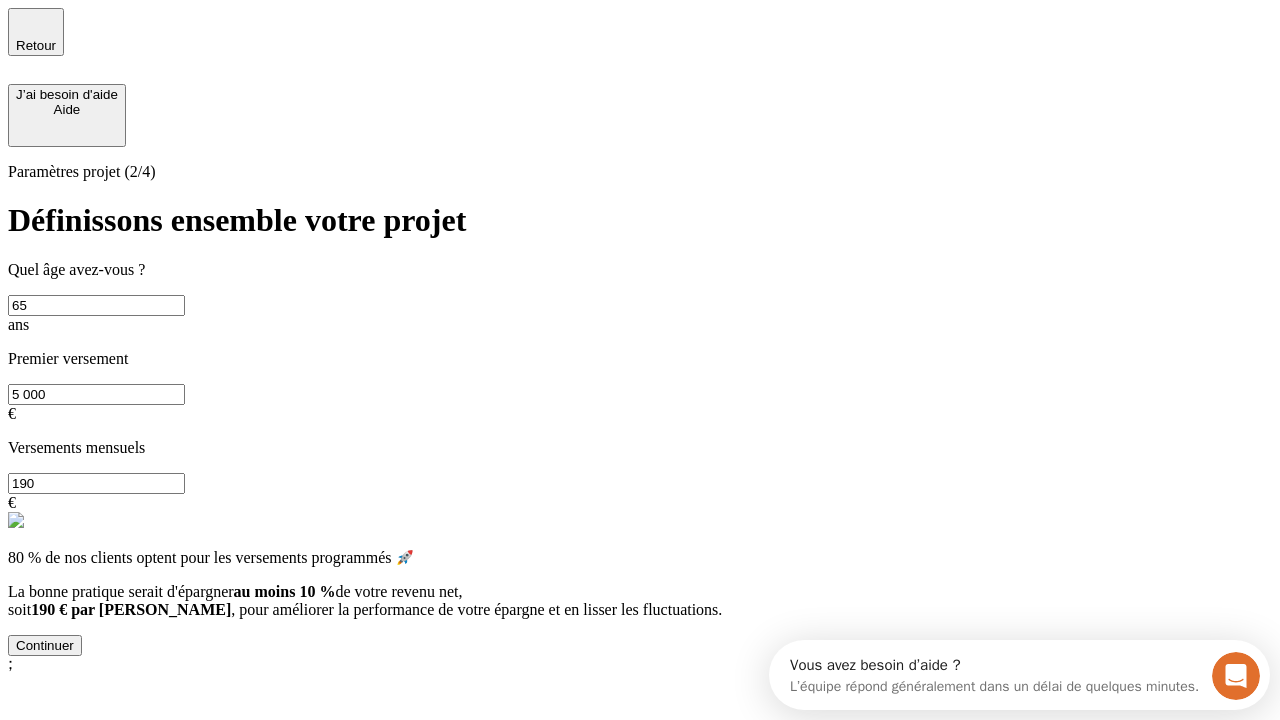 type on "5 000" 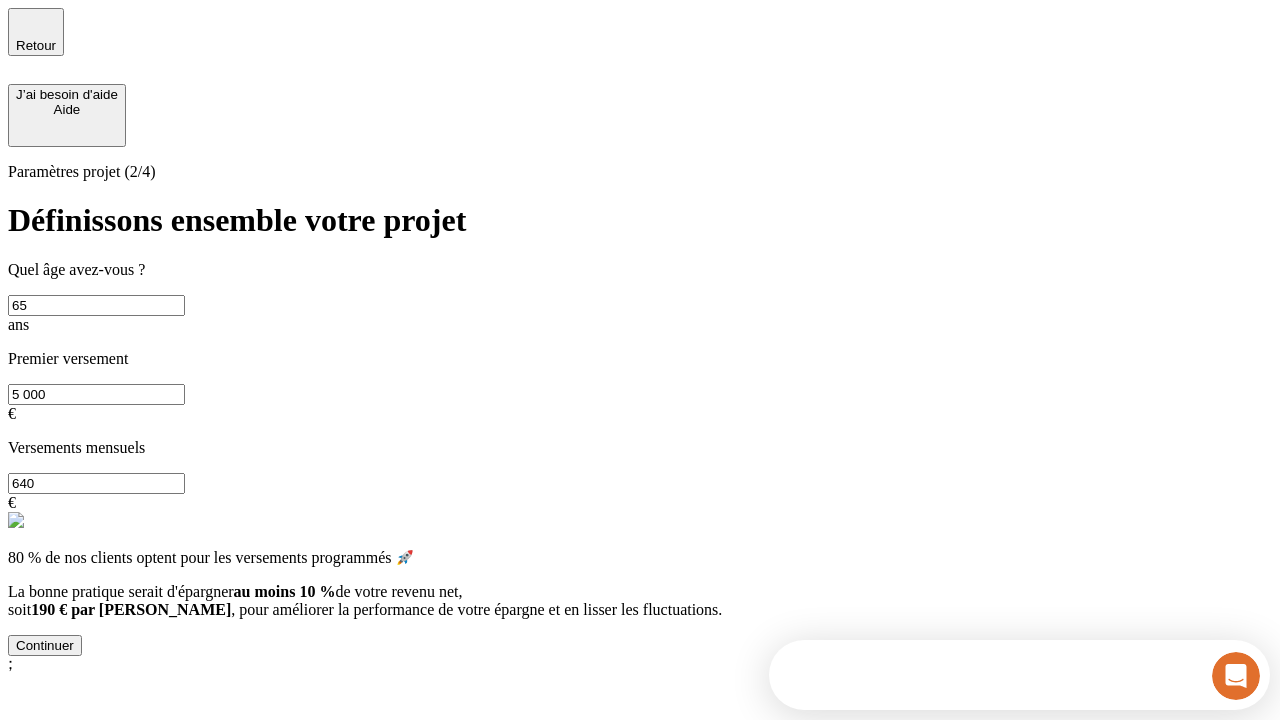 type on "640" 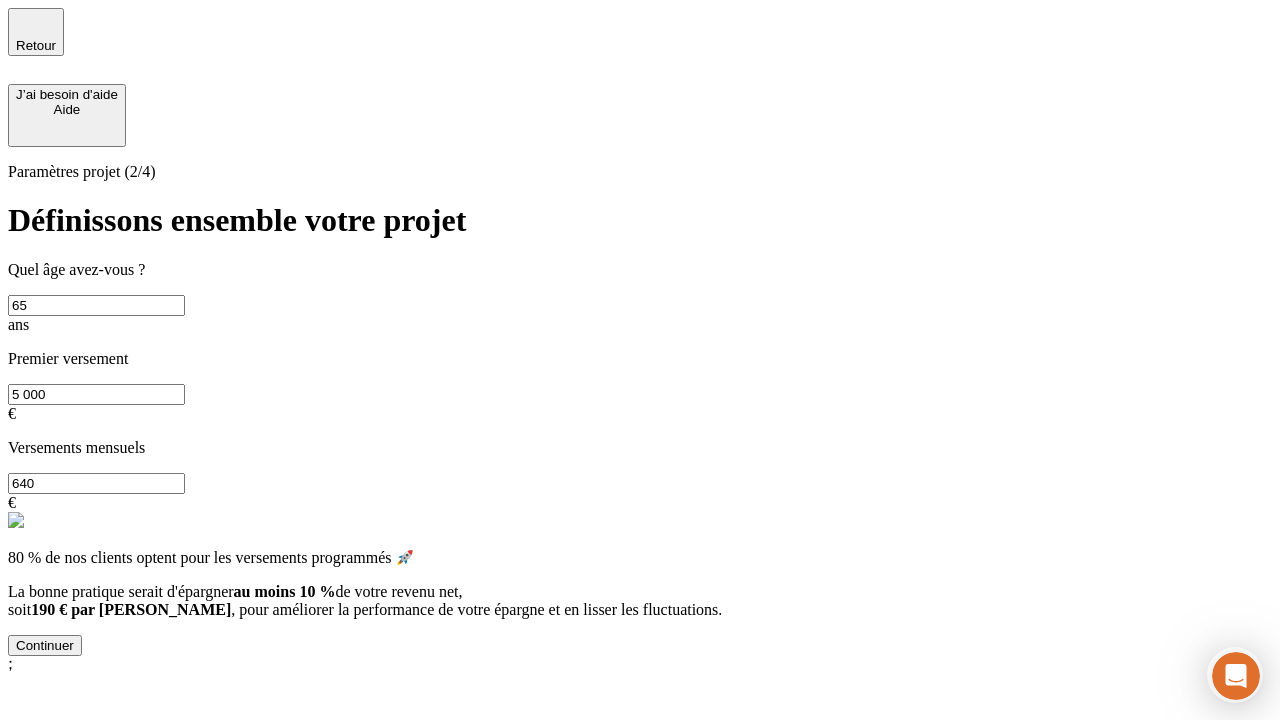 scroll, scrollTop: 0, scrollLeft: 0, axis: both 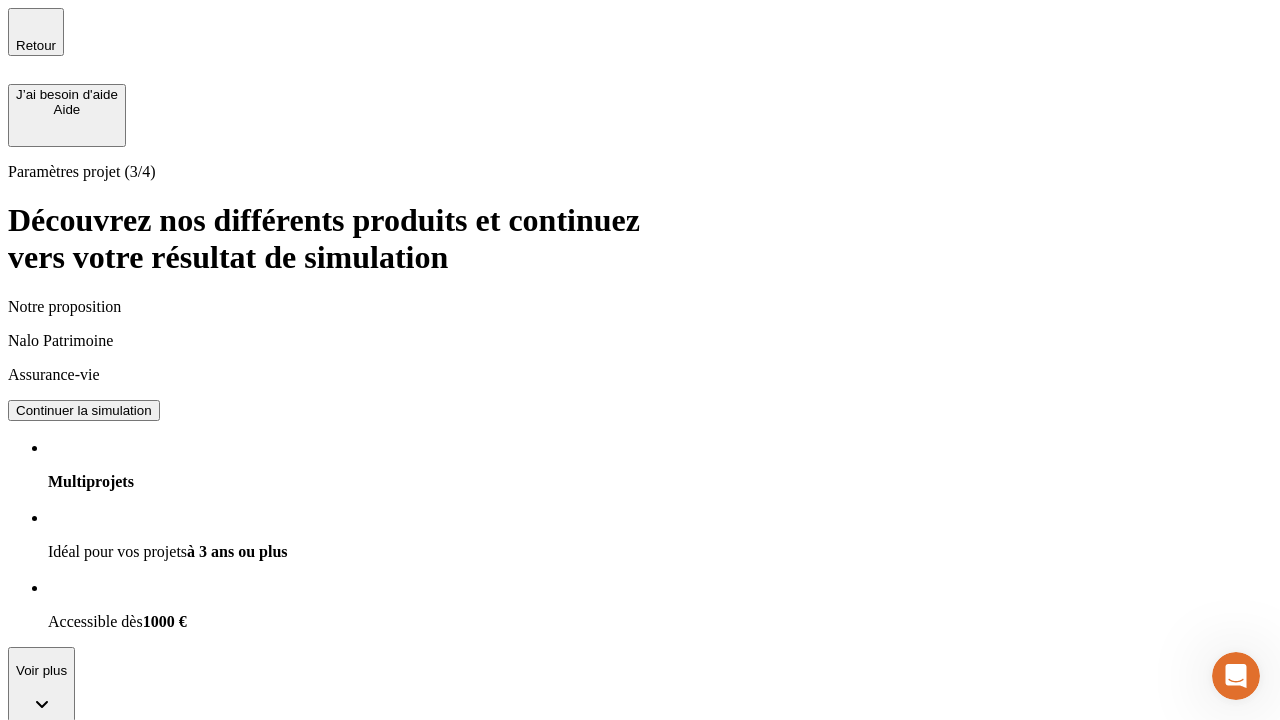 click on "Continuer la simulation" at bounding box center [84, 410] 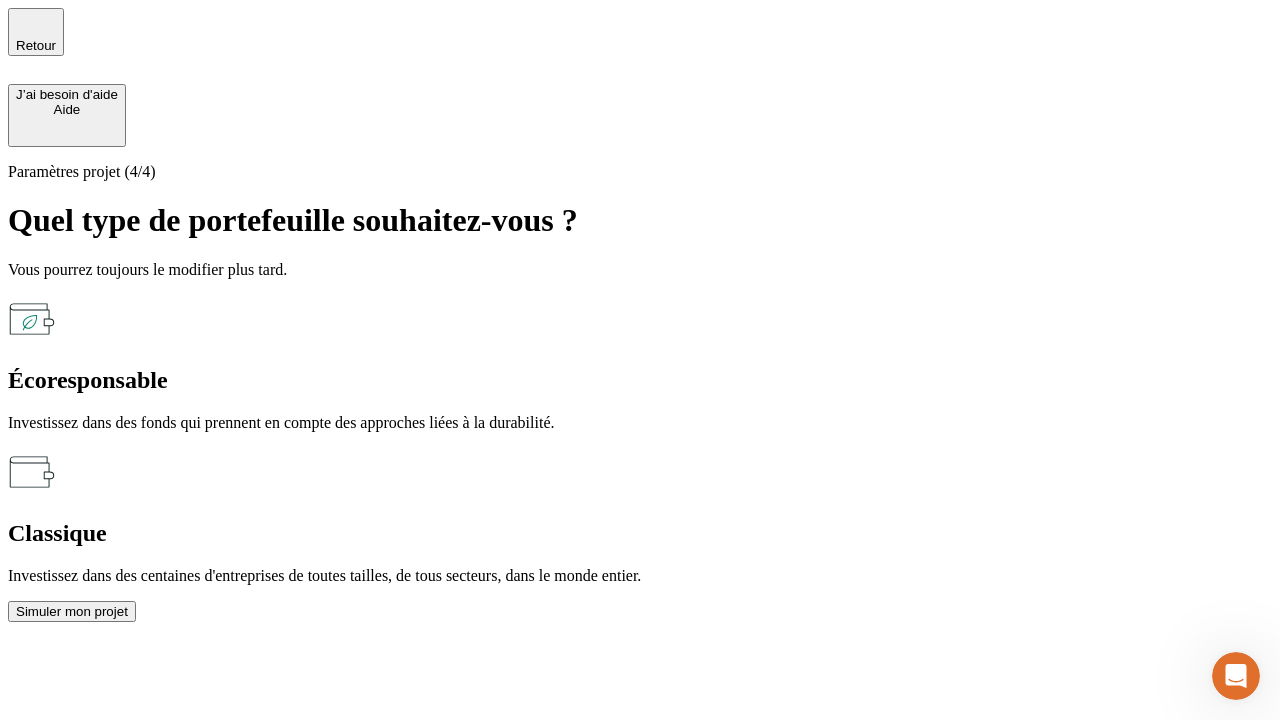 click on "Classique" at bounding box center [640, 533] 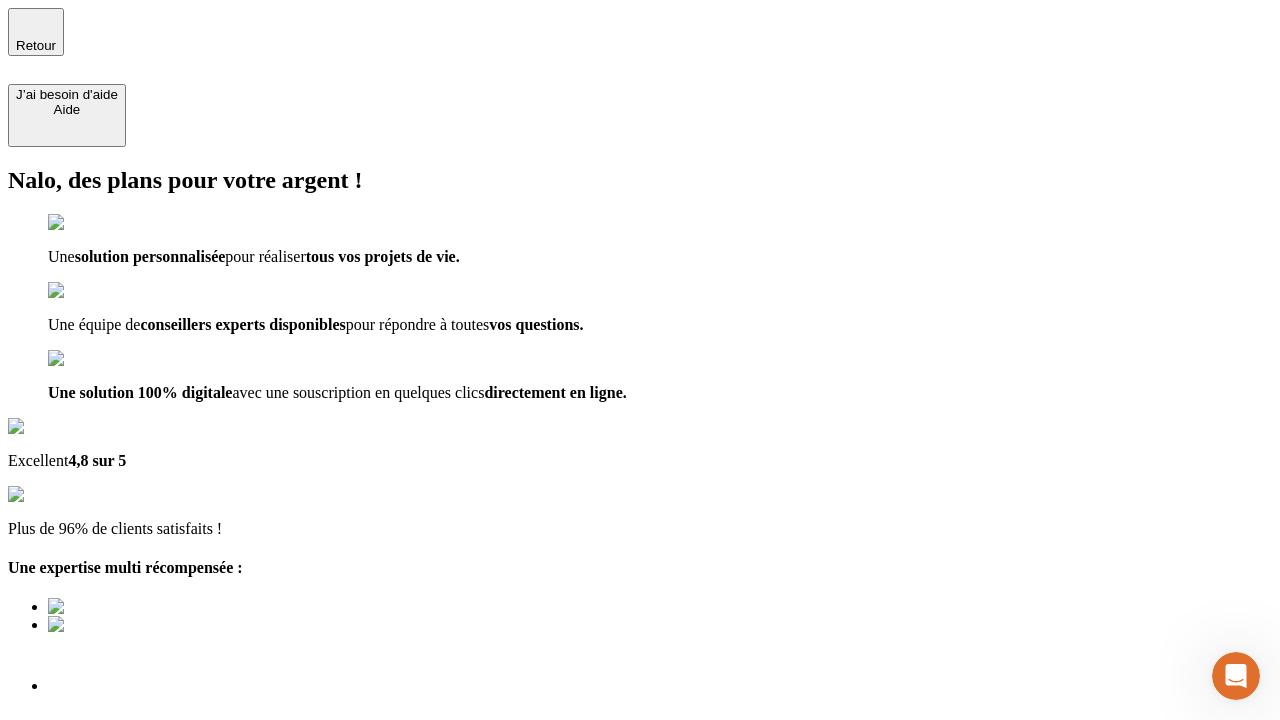 click on "Découvrir ma simulation" at bounding box center [87, 797] 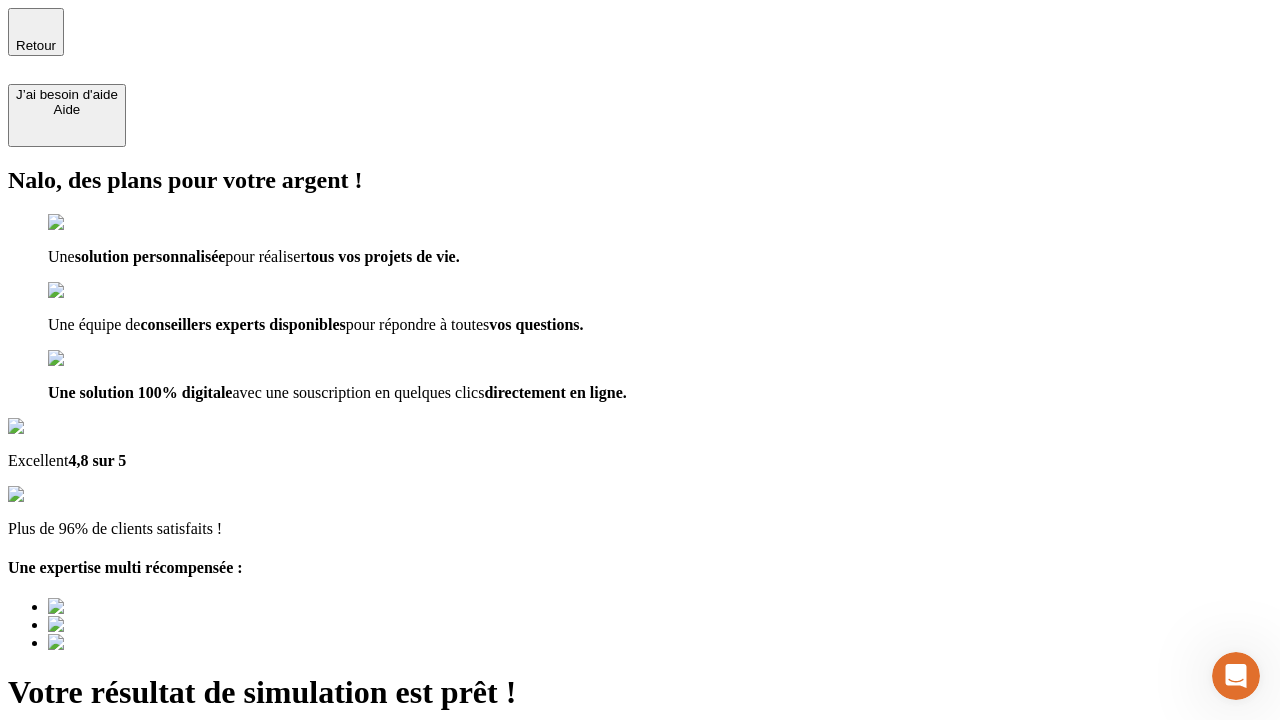 type on "[EMAIL_ADDRESS][DOMAIN_NAME]" 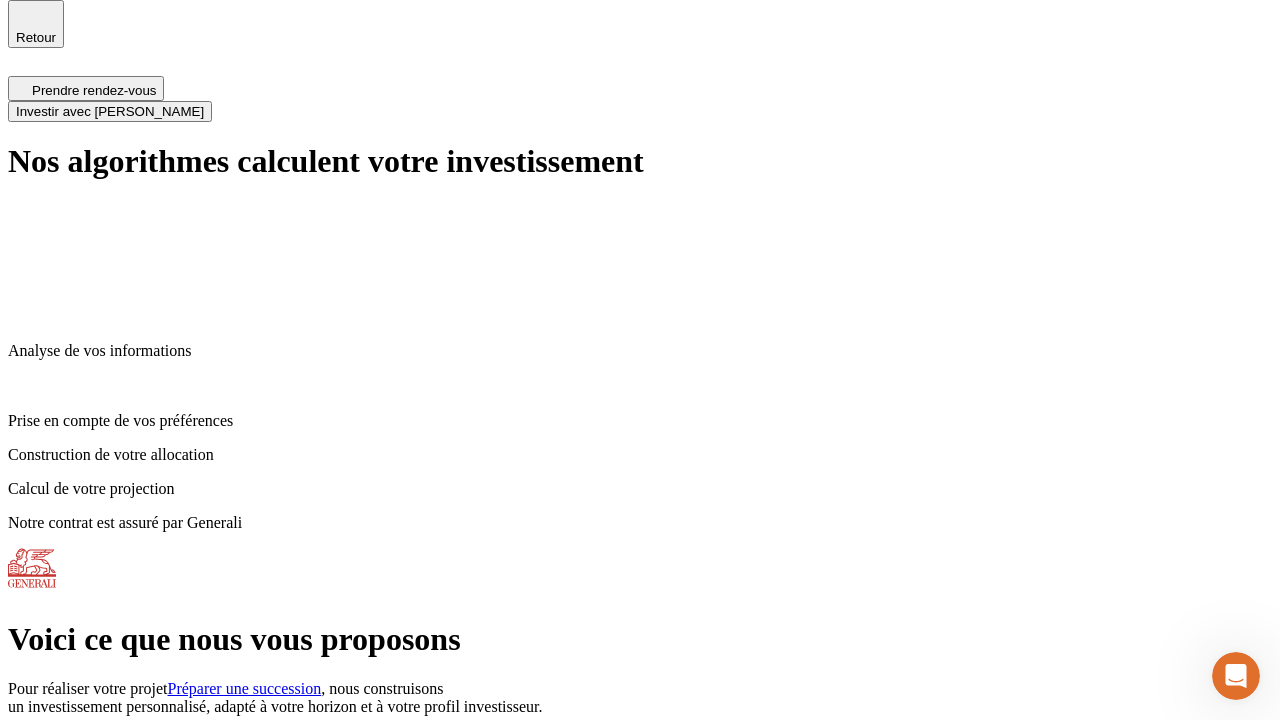 scroll, scrollTop: 0, scrollLeft: 0, axis: both 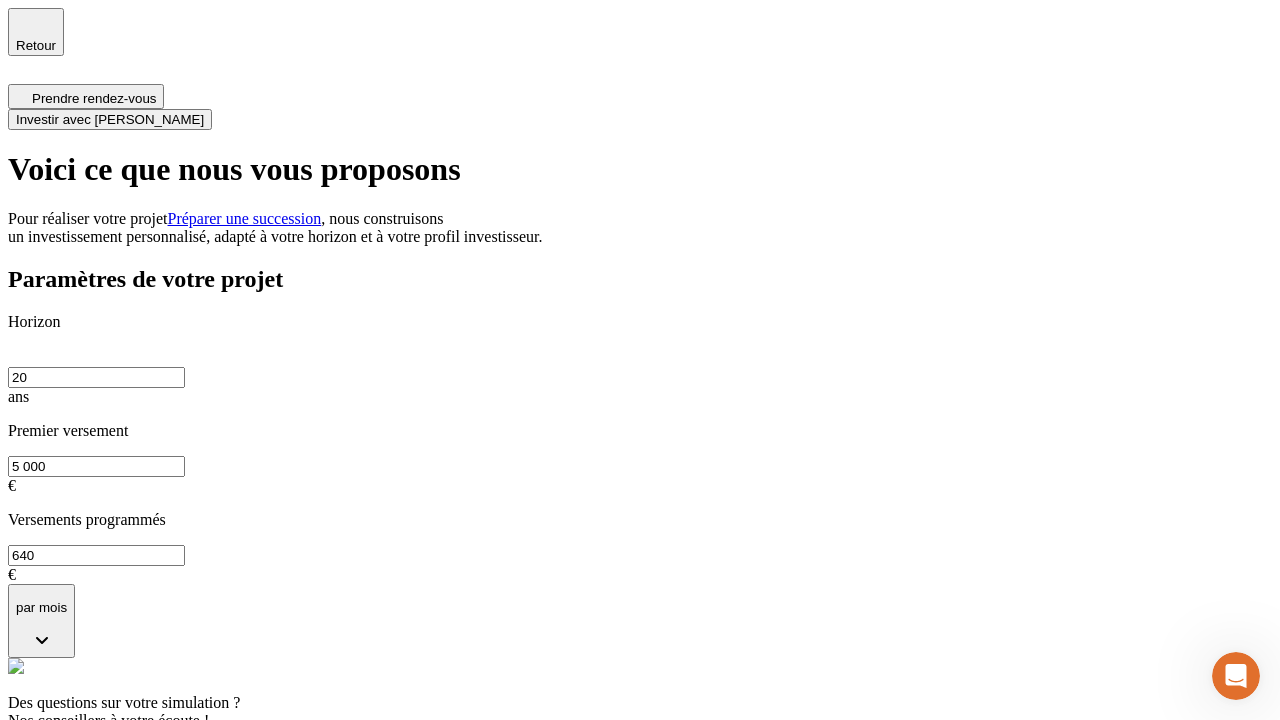 click on "Investir avec [PERSON_NAME]" at bounding box center (110, 119) 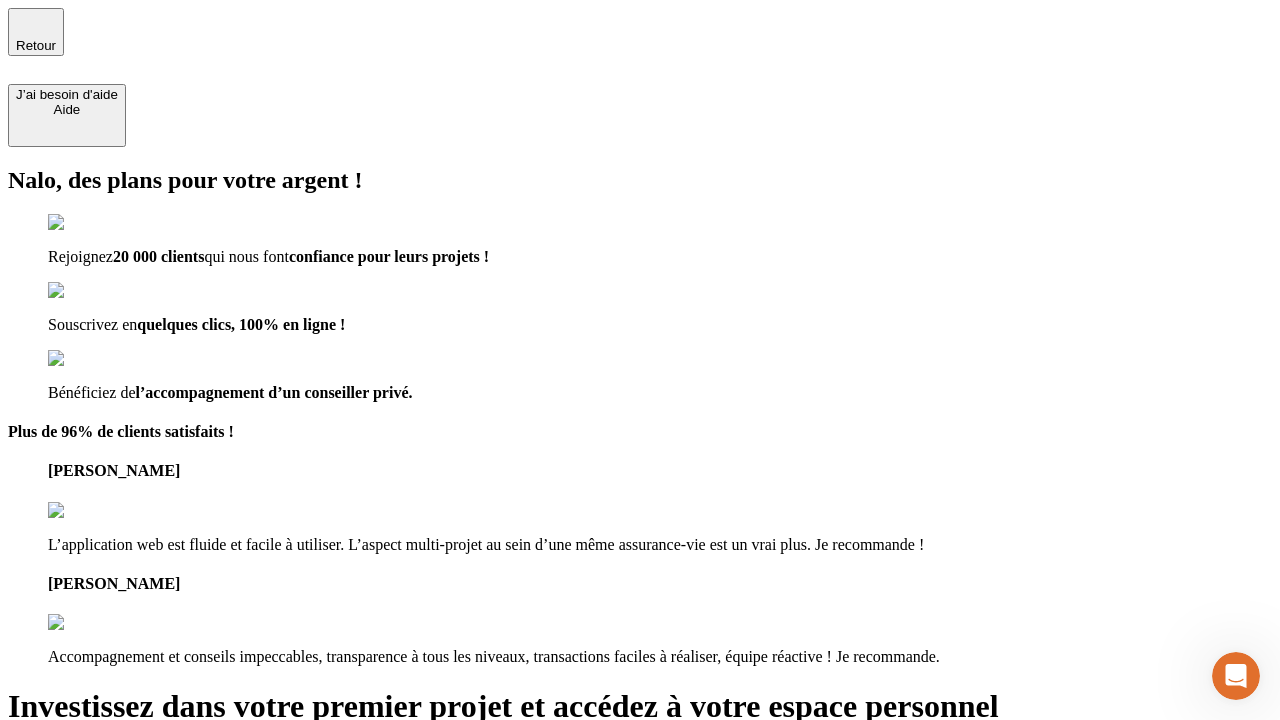 type on "[EMAIL_ADDRESS][DOMAIN_NAME]" 